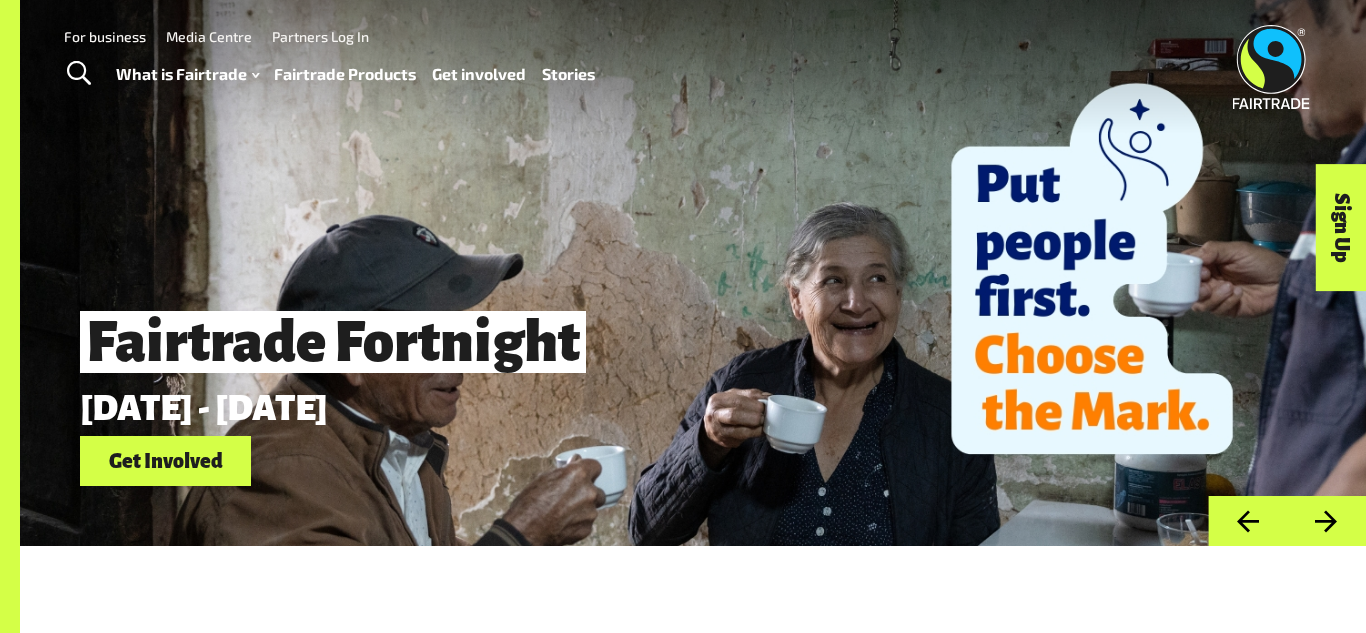 scroll, scrollTop: 0, scrollLeft: 0, axis: both 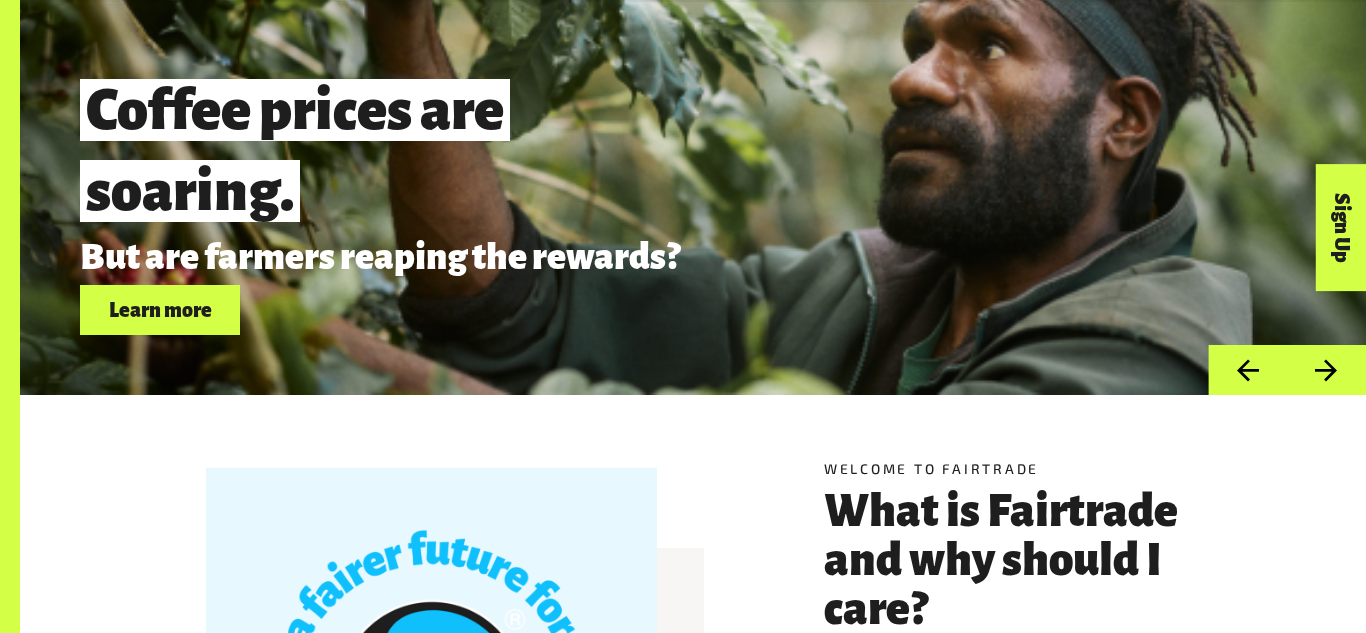 click on "Next" at bounding box center (1326, 370) 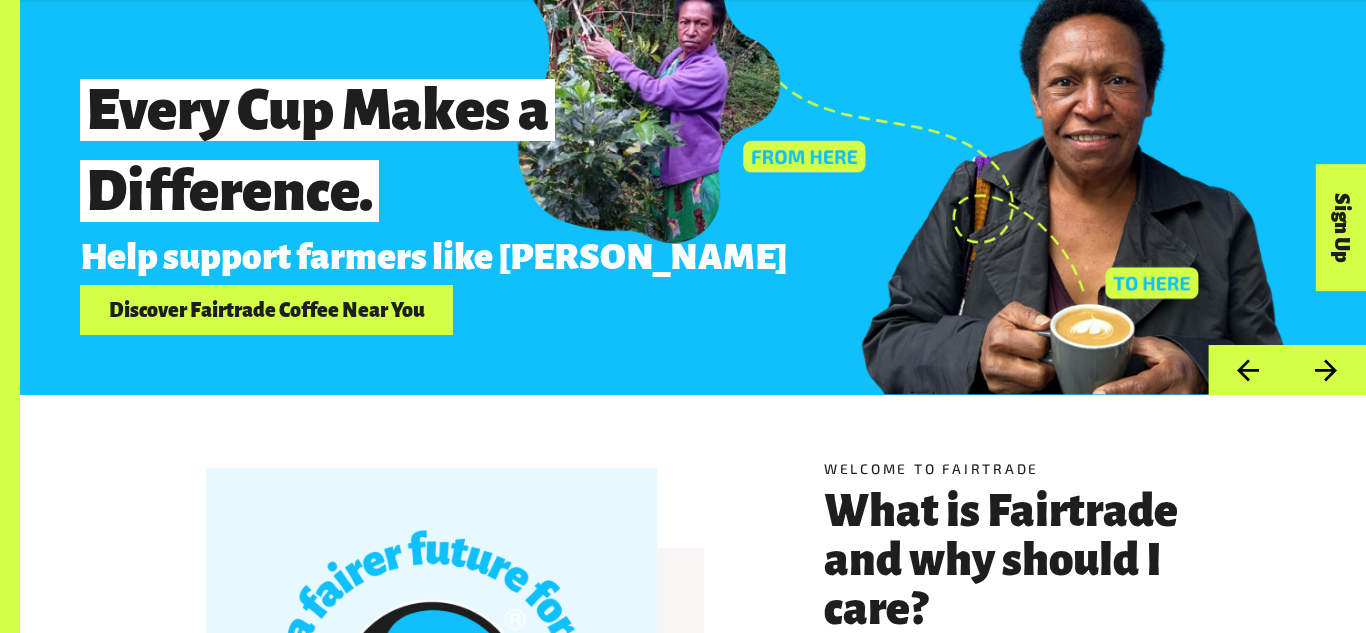 click on "Next" at bounding box center [1326, 370] 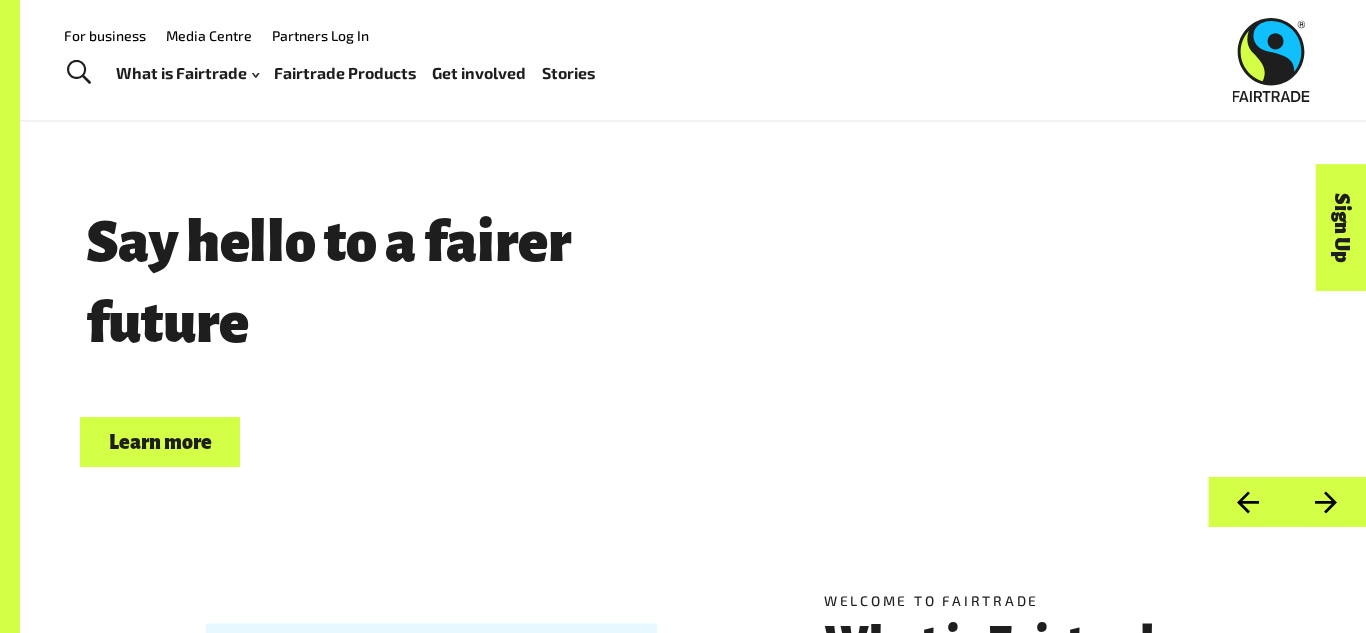 scroll, scrollTop: 0, scrollLeft: 0, axis: both 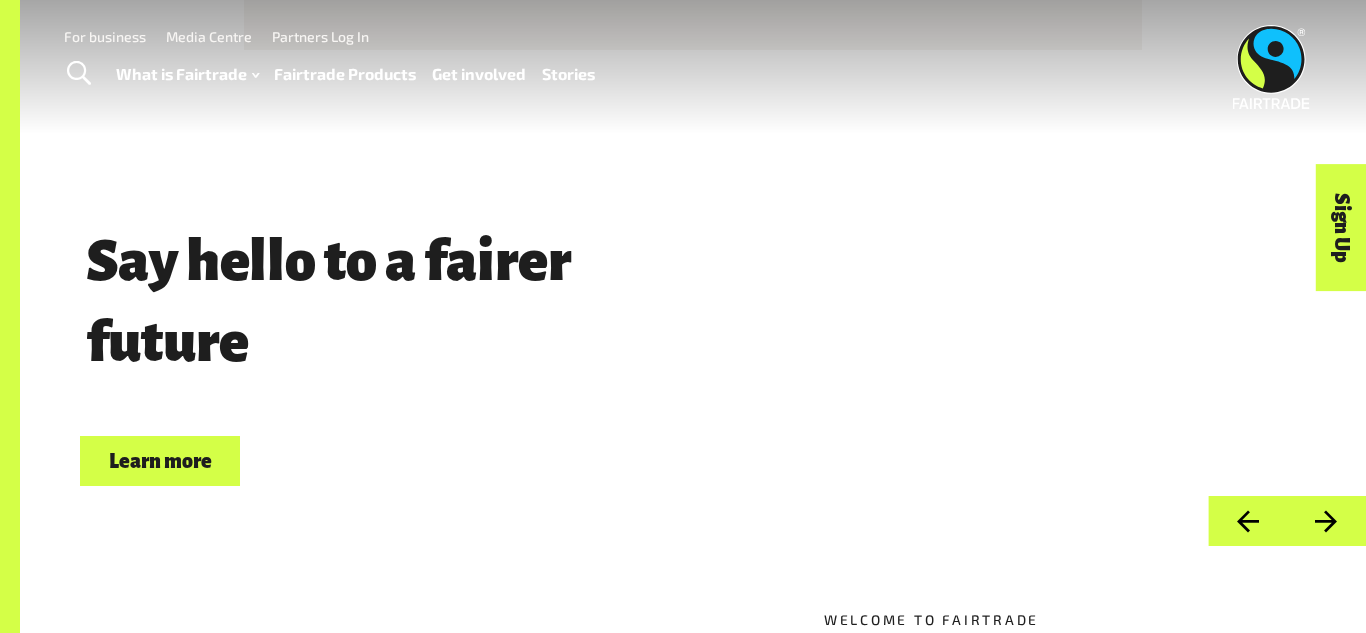 click on "Next" at bounding box center (1326, 521) 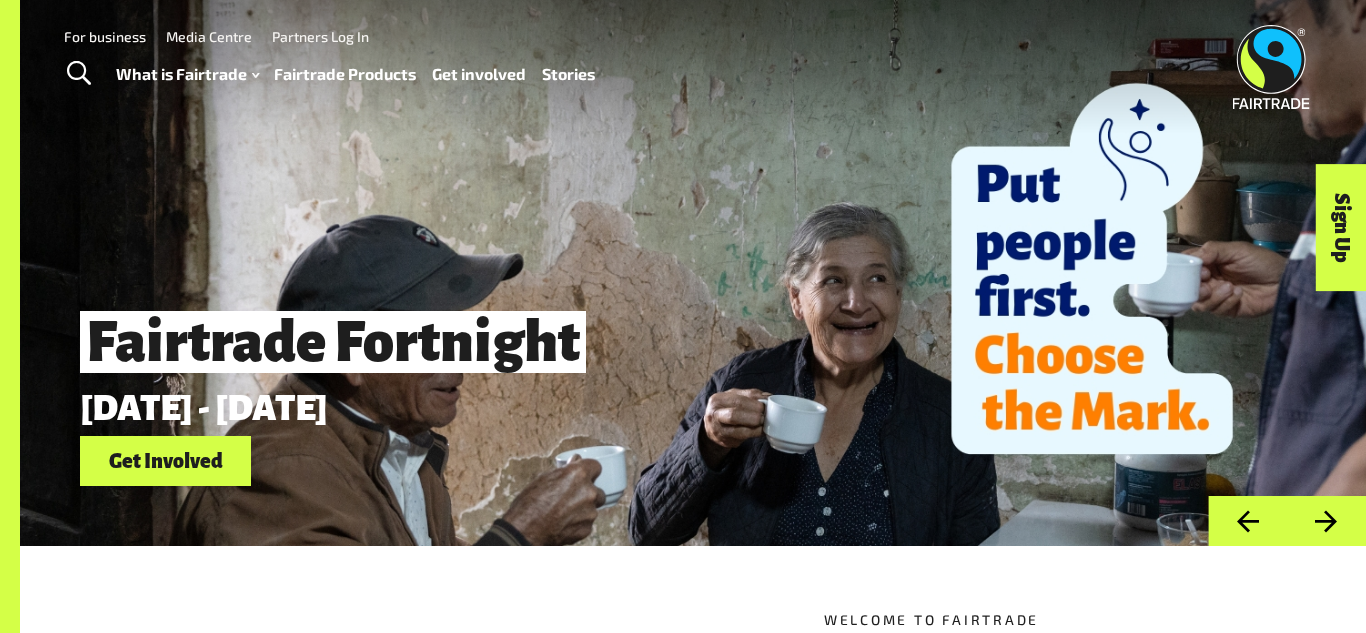 click on "Next" at bounding box center (1326, 521) 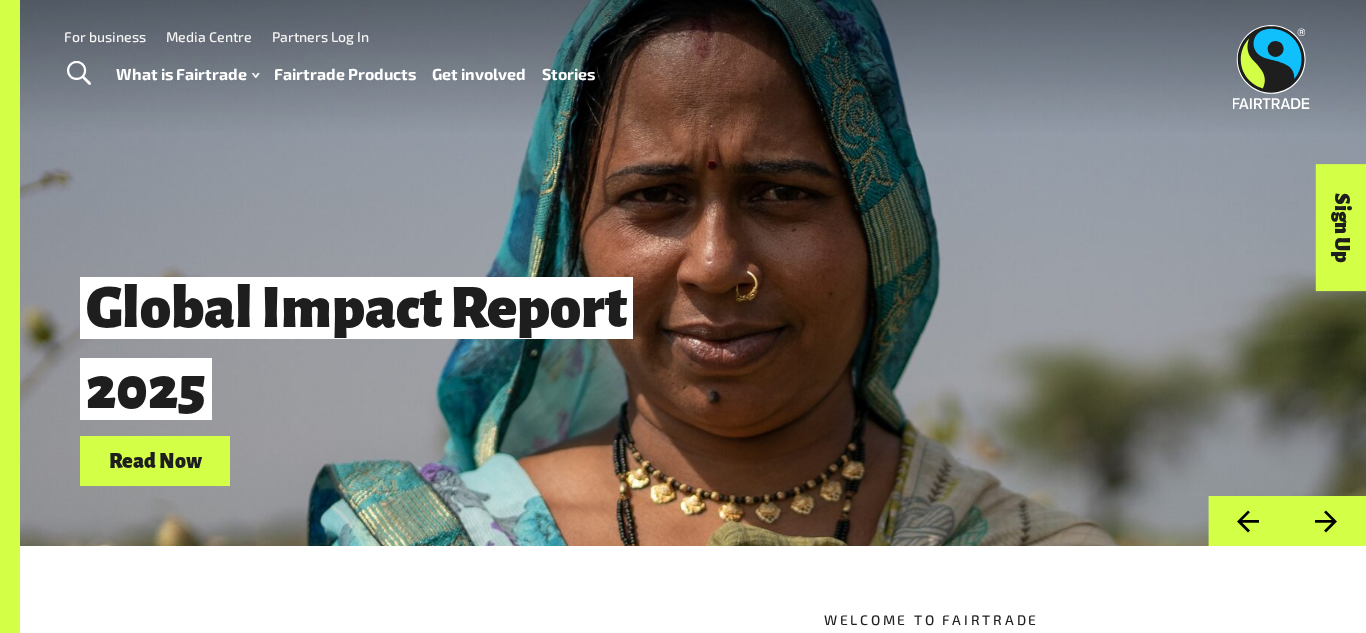 click on "Next" at bounding box center [1326, 521] 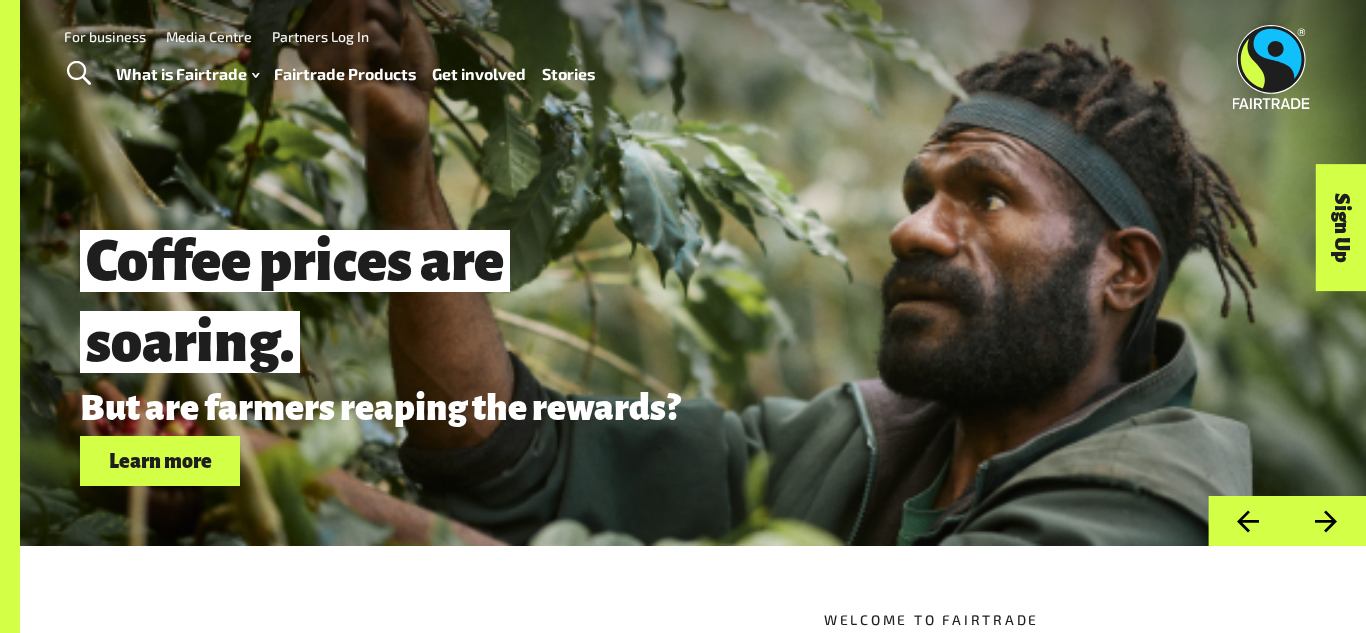 click on "Next" at bounding box center [1326, 521] 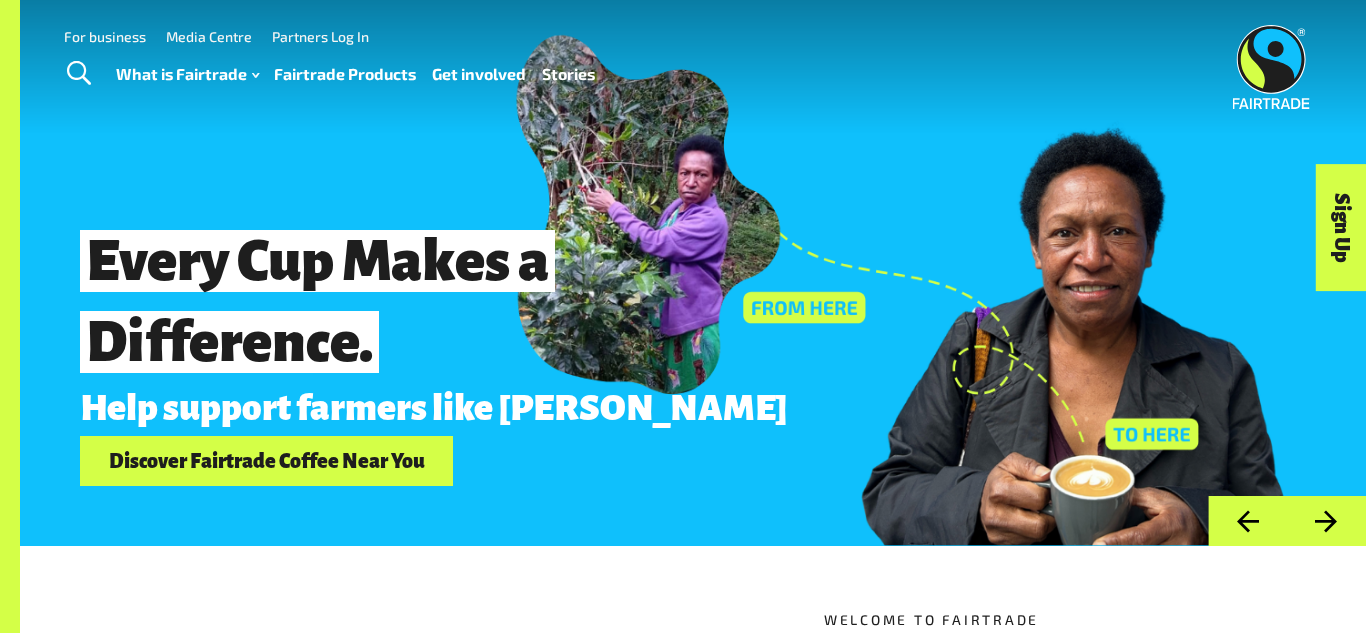 click on "Next" at bounding box center [1326, 521] 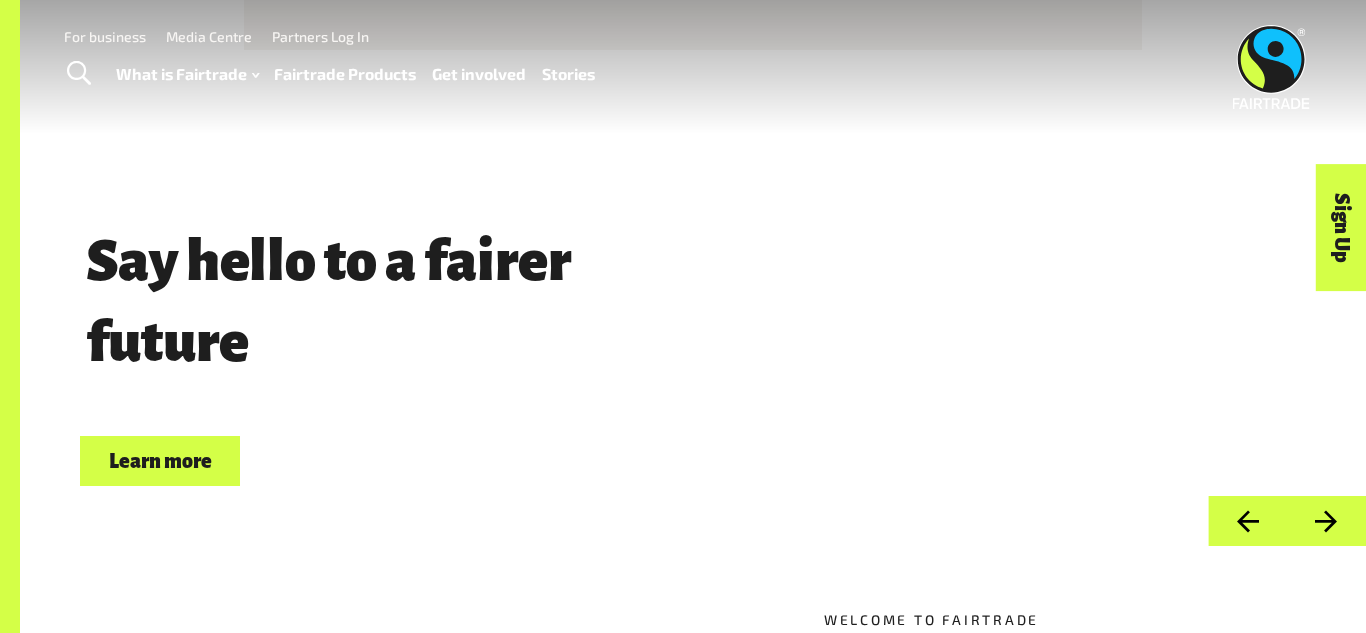 click on "Next" at bounding box center [1326, 521] 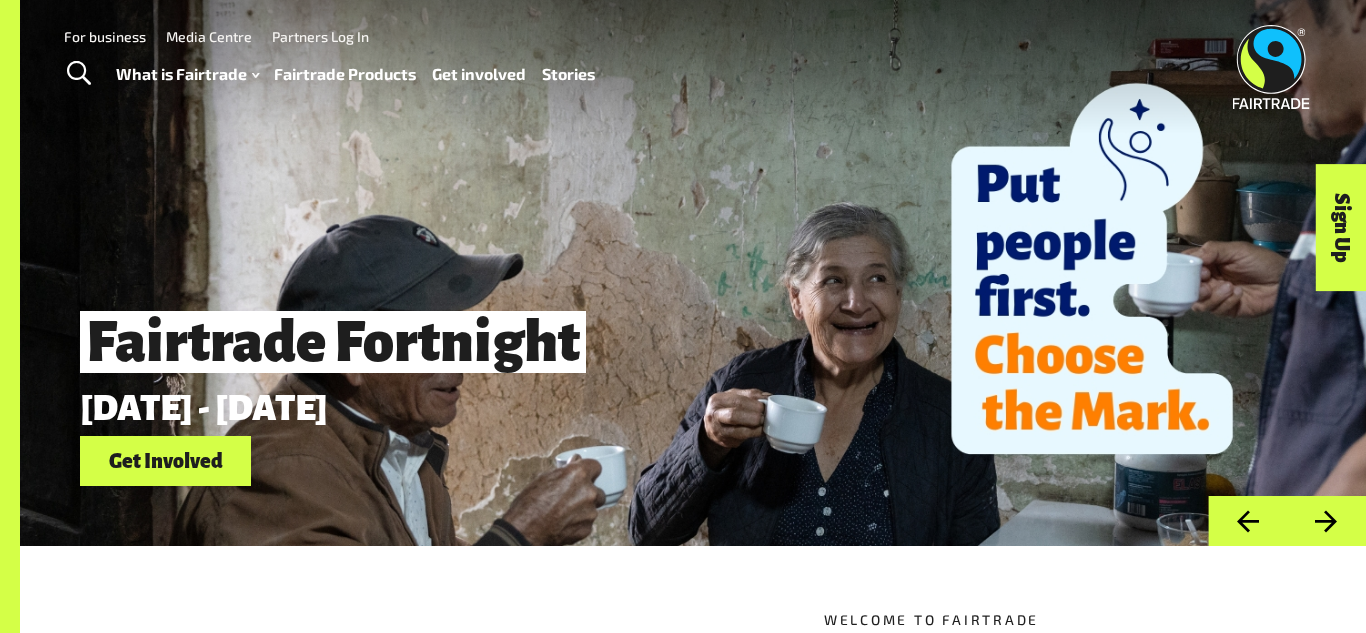 click on "Next" at bounding box center [1326, 521] 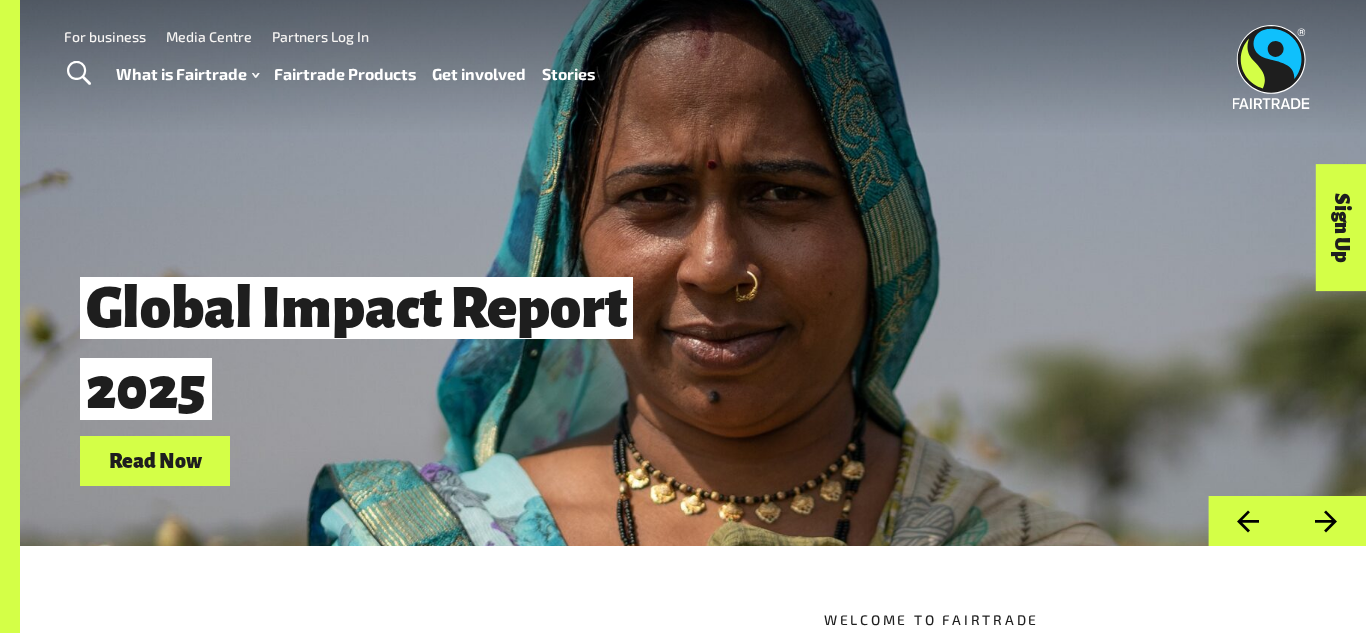 click on "Next" at bounding box center [1326, 521] 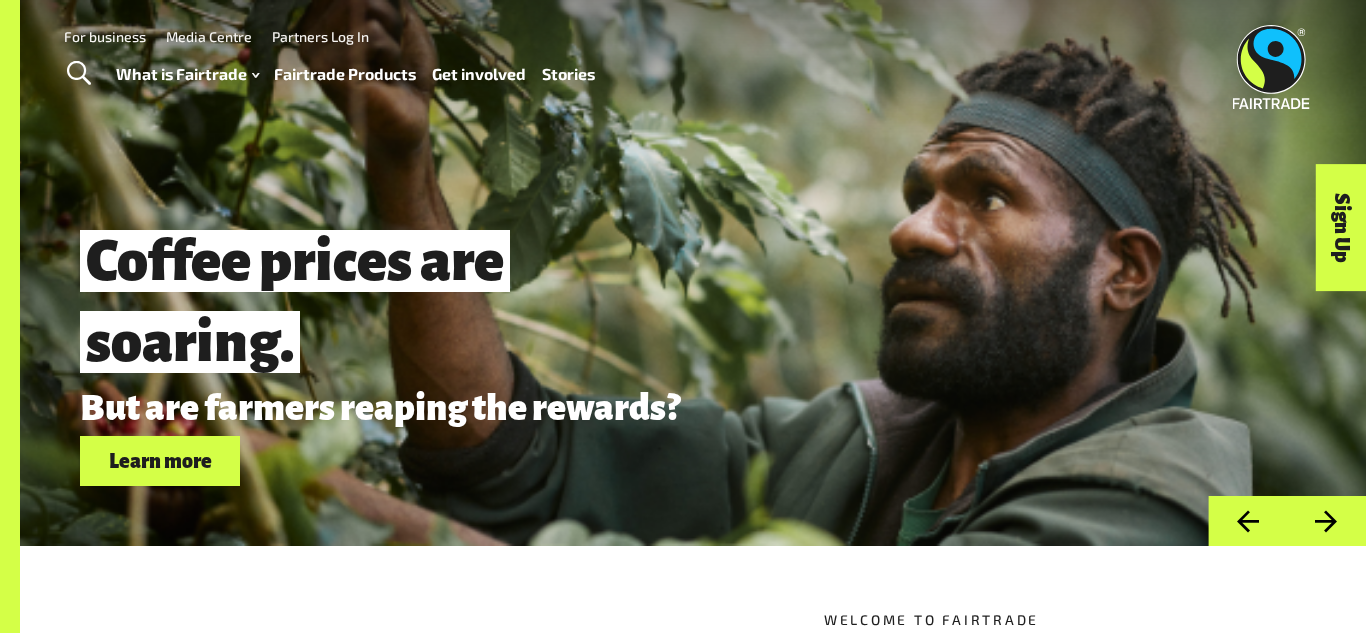 click on "Next" at bounding box center (1326, 521) 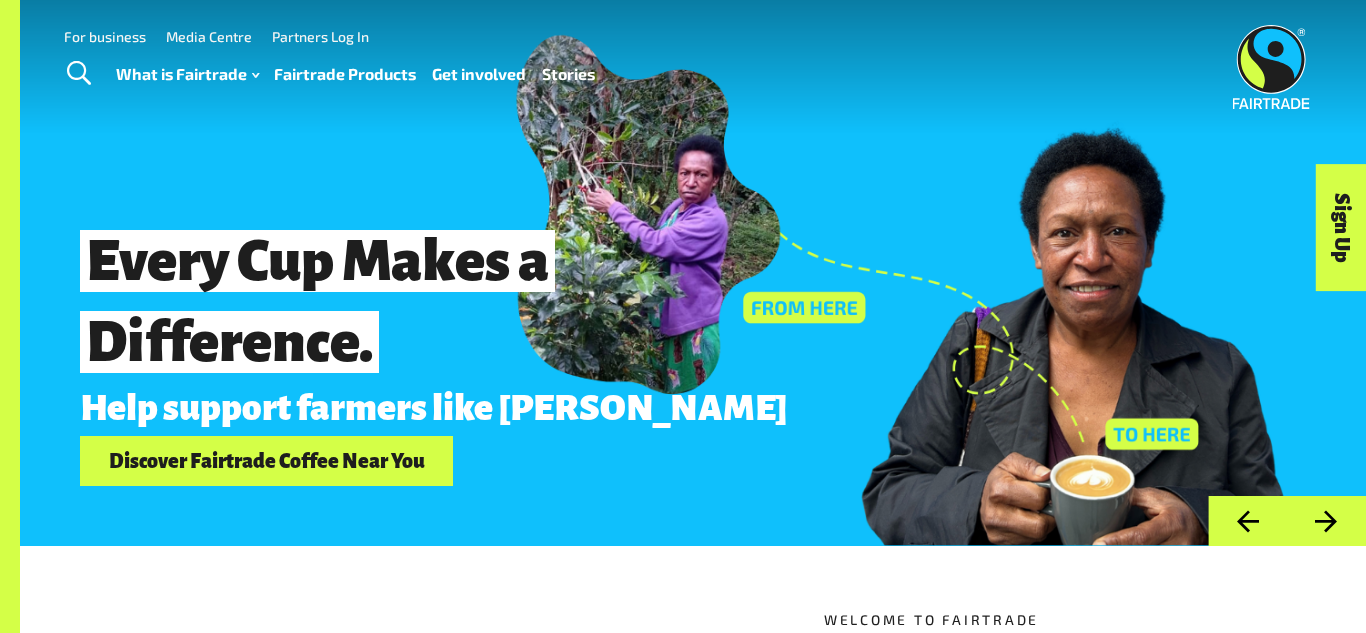click on "Next" at bounding box center (1326, 521) 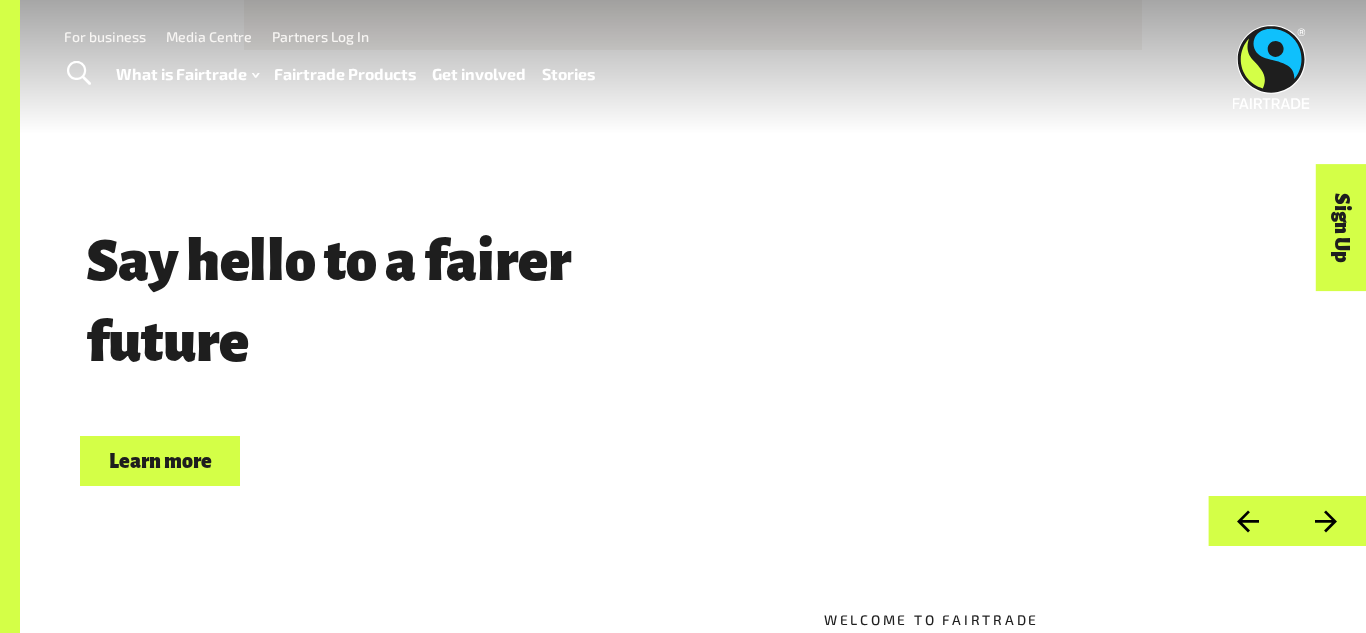 click on "Next" at bounding box center [1326, 521] 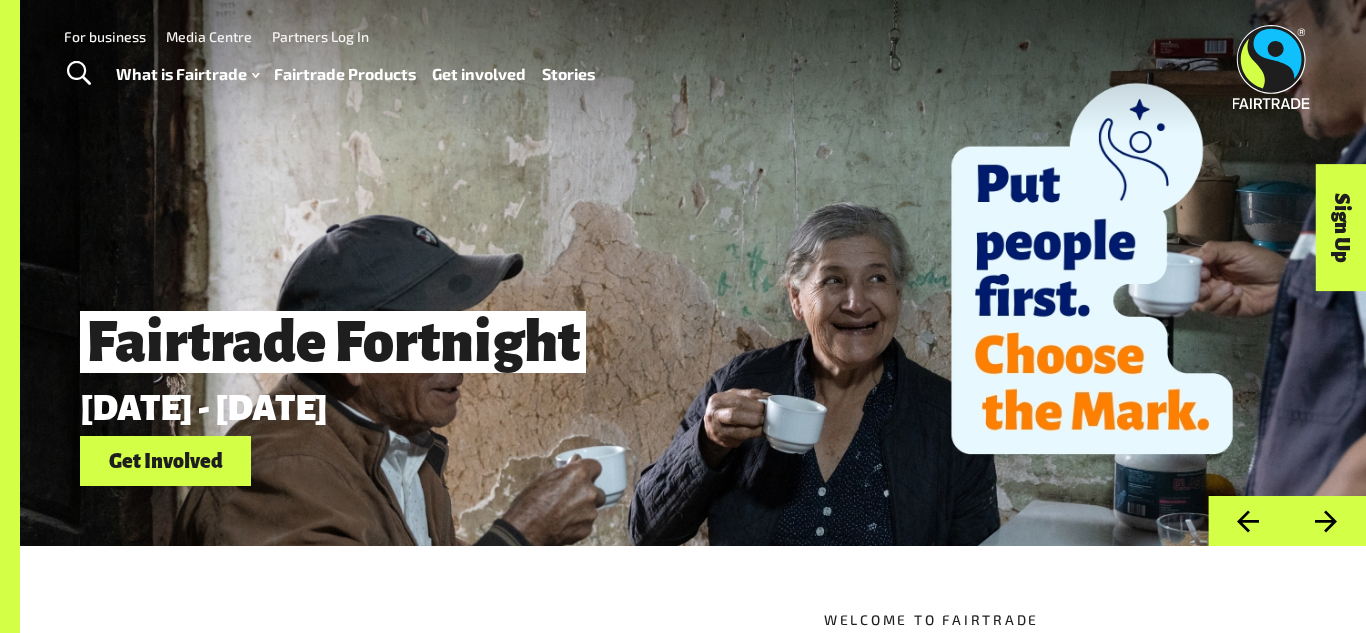 click on "Next" at bounding box center [1326, 521] 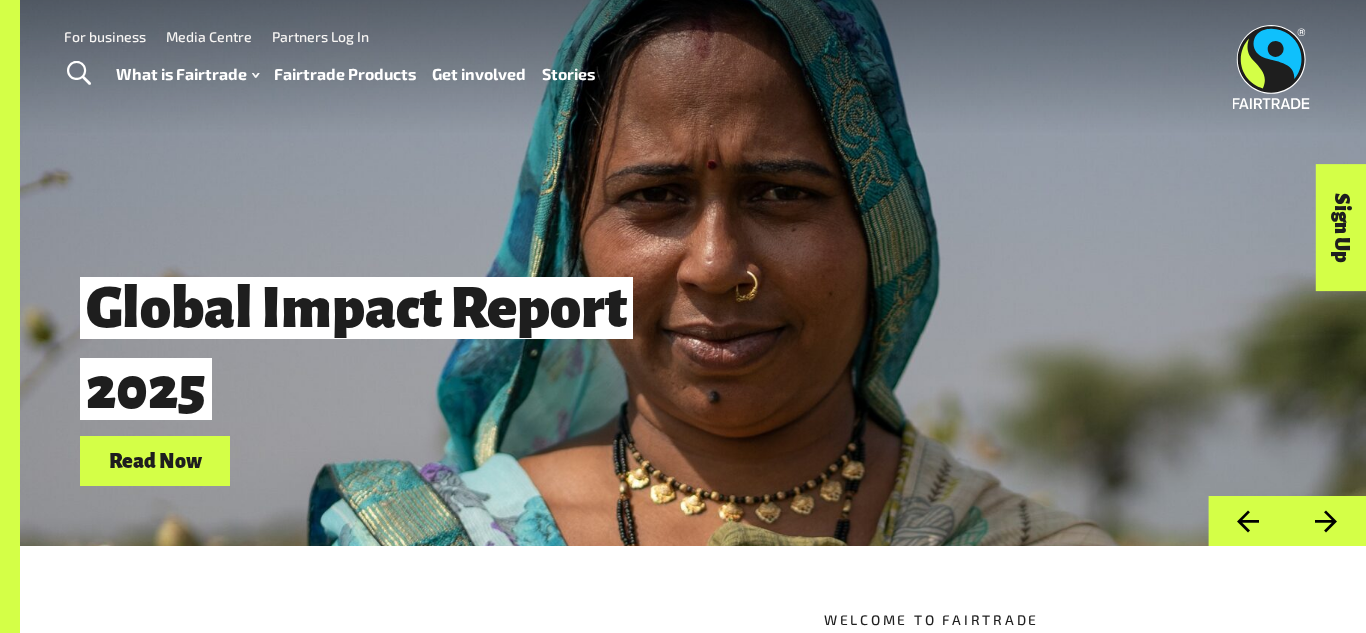 click on "Next" at bounding box center (1326, 521) 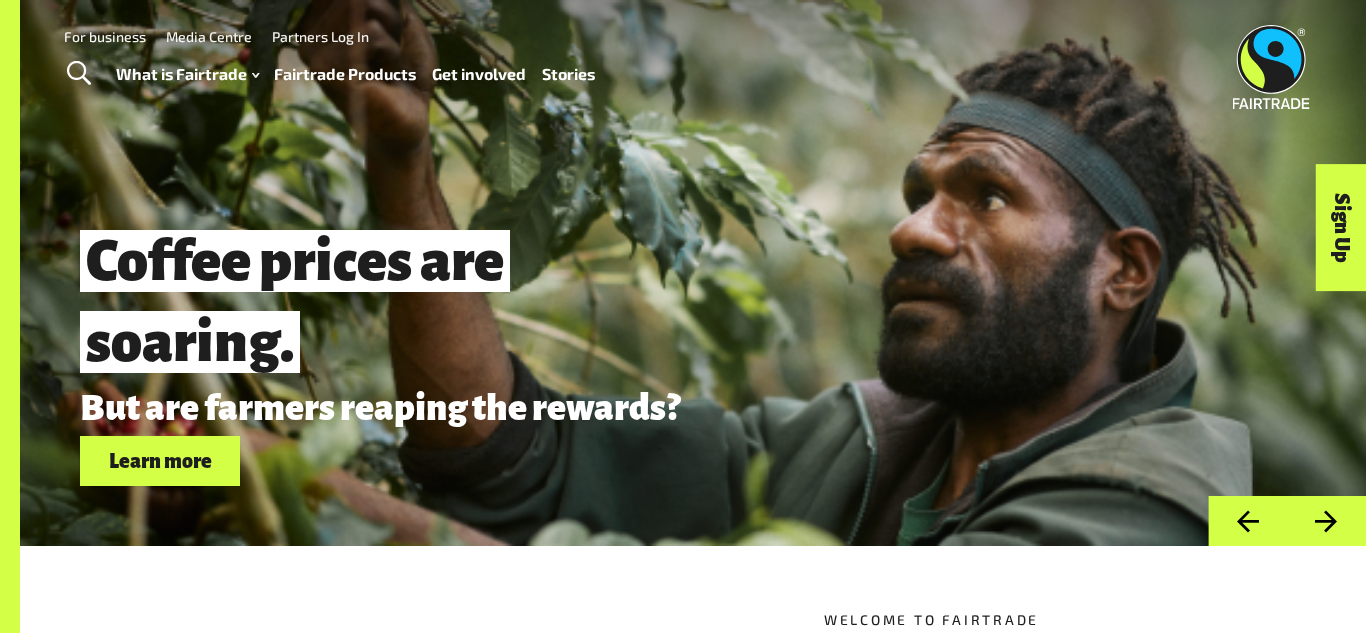 click on "Next" at bounding box center [1326, 521] 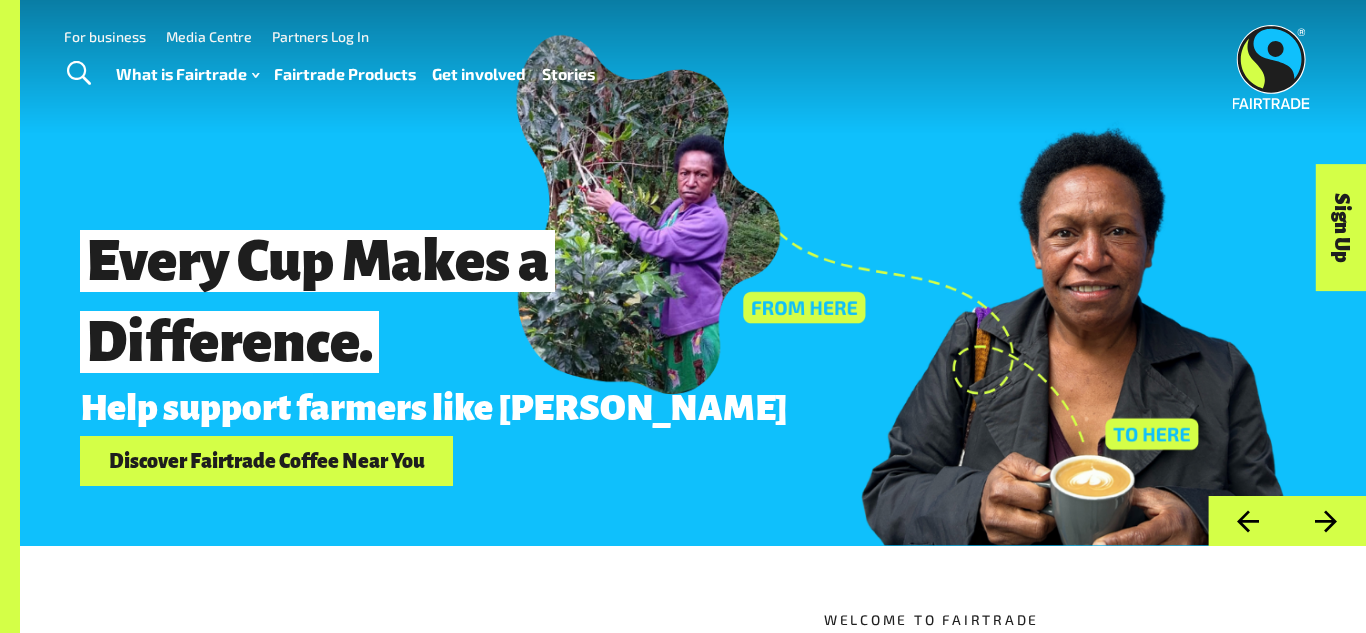 click on "Next" at bounding box center (1326, 521) 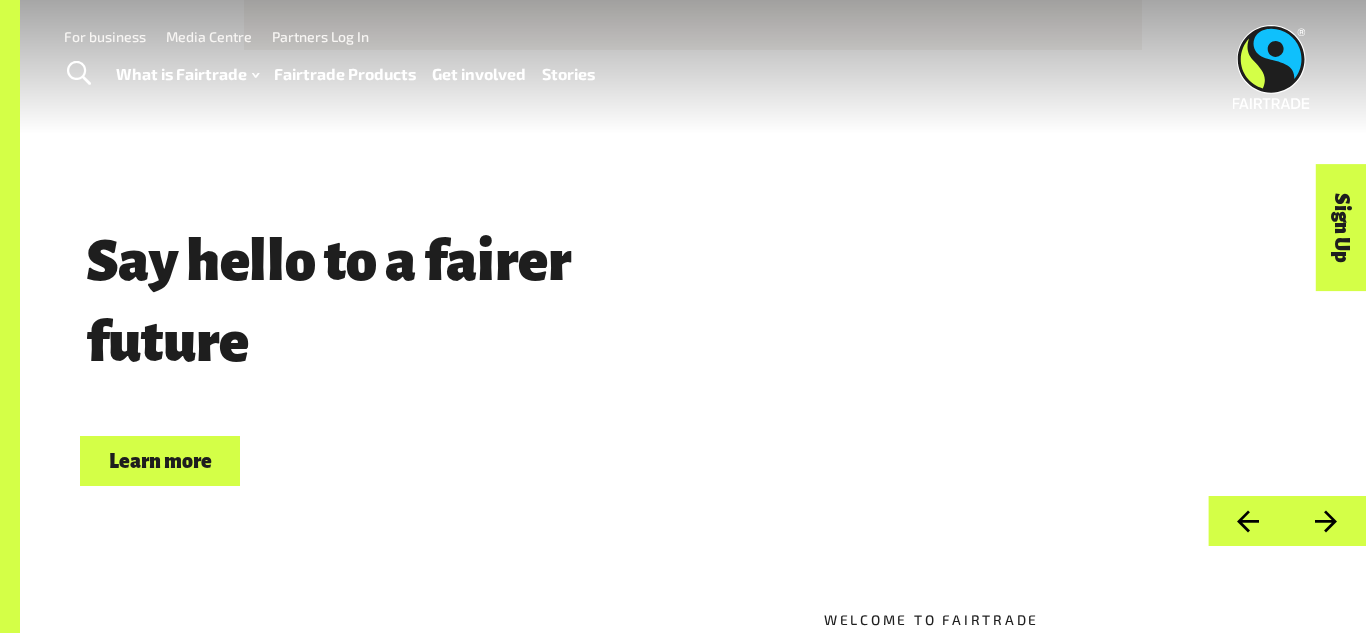 click on "Next" at bounding box center (1326, 521) 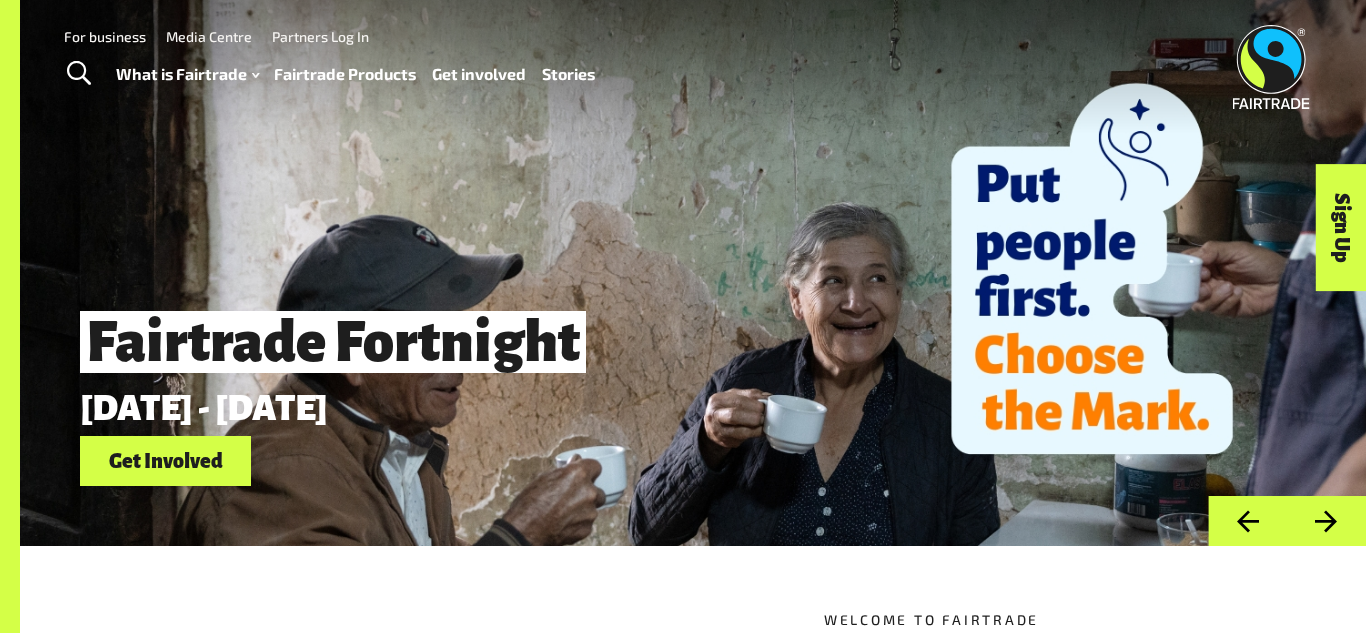 click on "Next" at bounding box center [1326, 521] 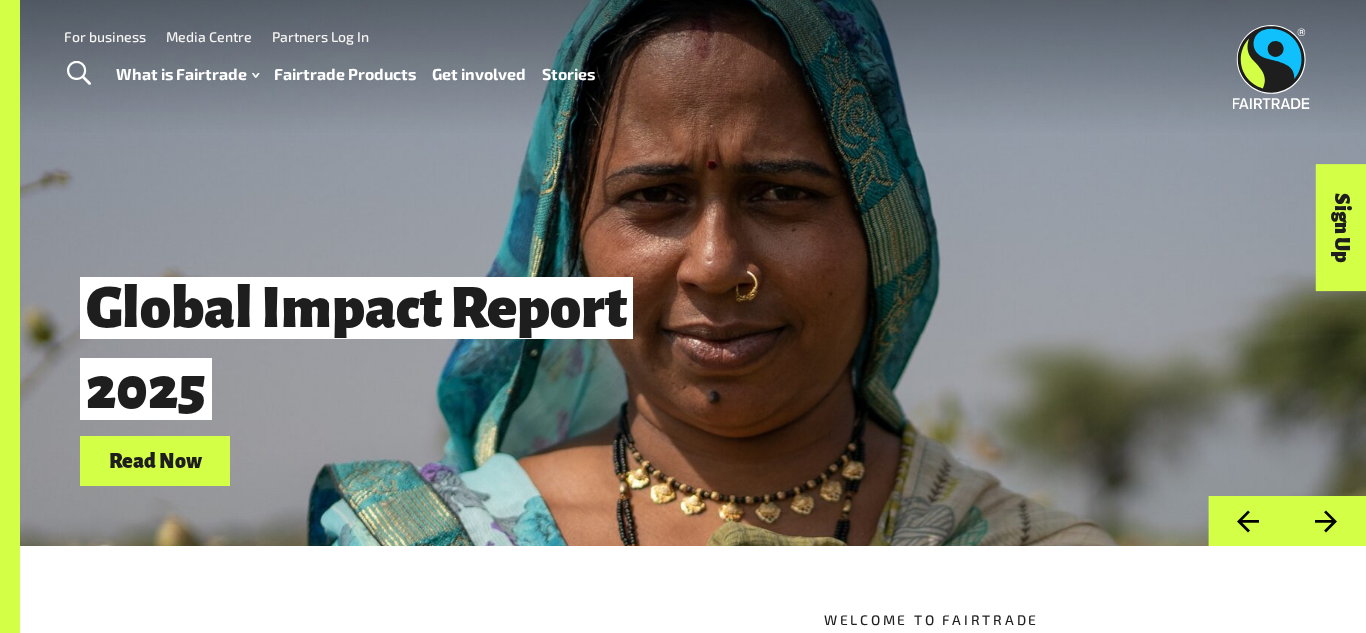 click on "Next" at bounding box center [1326, 521] 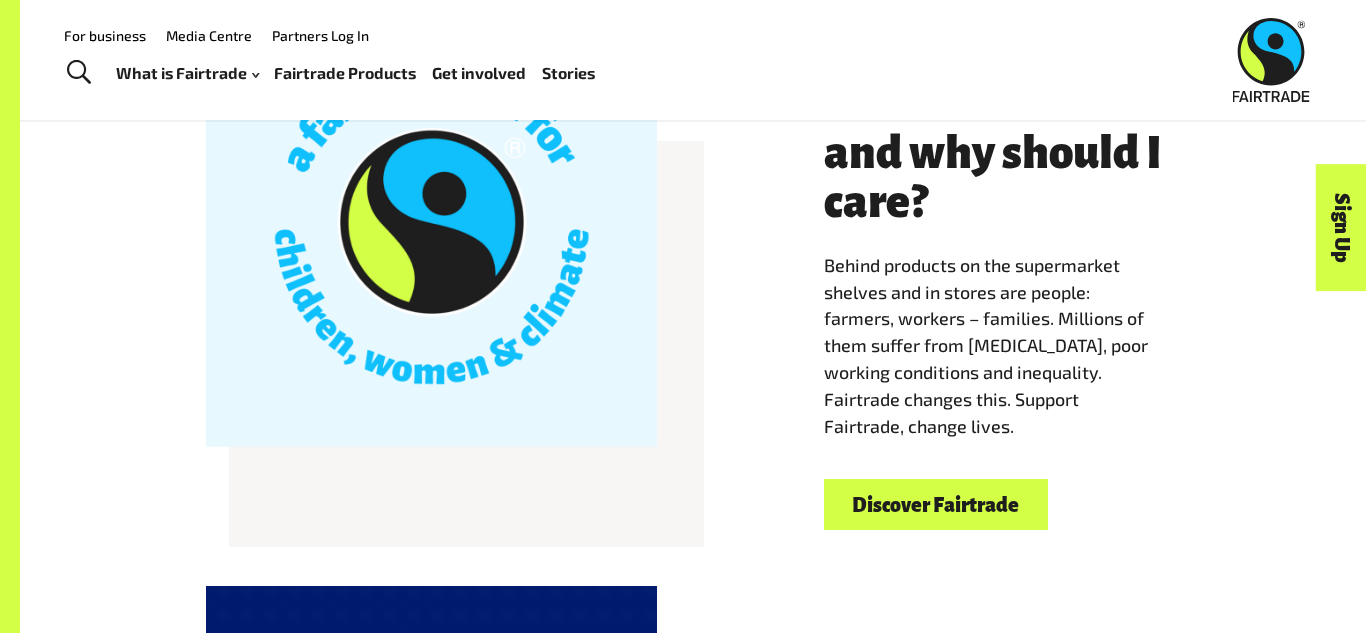 scroll, scrollTop: 0, scrollLeft: 0, axis: both 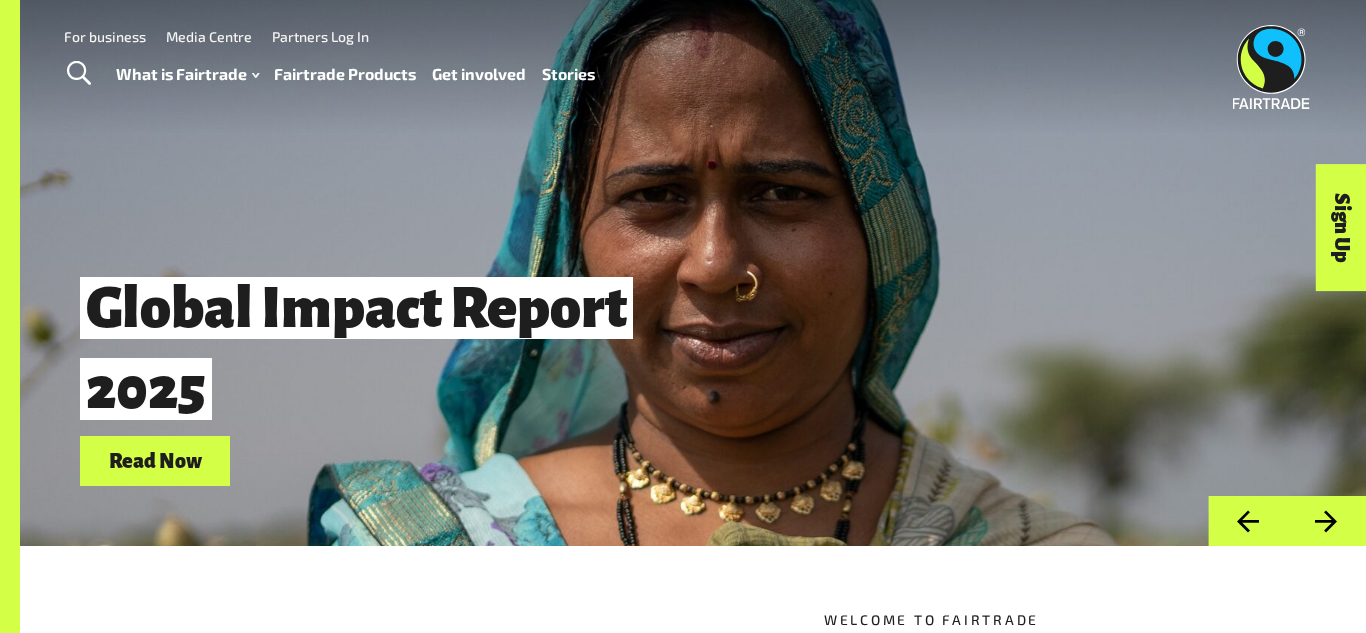 click on "Welcome to Fairtrade
What is Fairtrade and why should I care?
Behind products on the supermarket shelves and in stores are people: farmers, workers – families. Millions of them suffer from extreme poverty, poor working conditions and inequality. Fairtrade changes this. Support Fairtrade, change lives.
Discover Fairtrade" at bounding box center (693, 848) 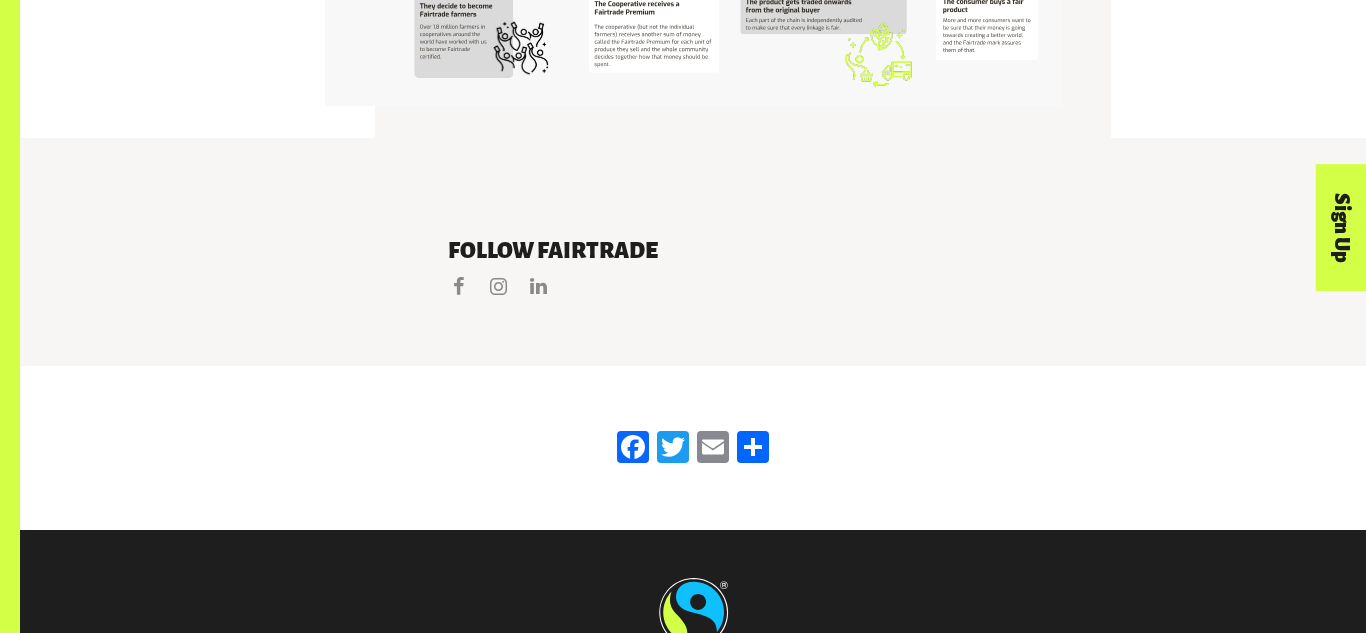 scroll, scrollTop: 3912, scrollLeft: 0, axis: vertical 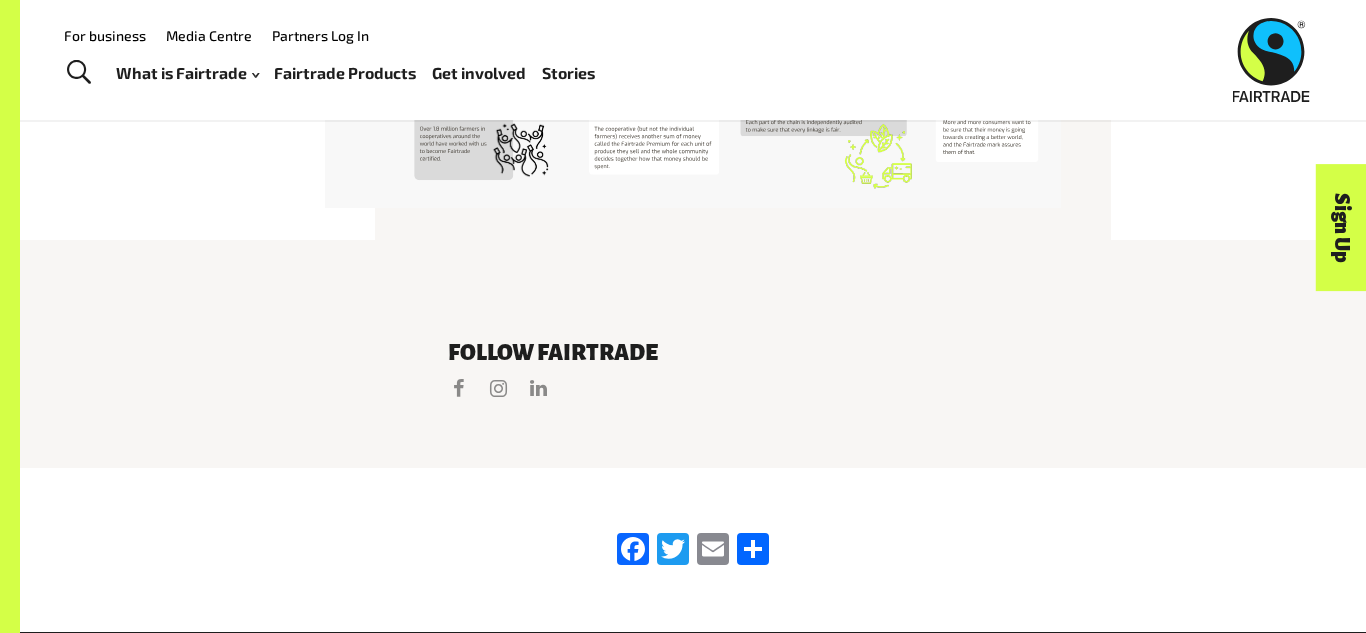click on "Fairtrade Products" at bounding box center [345, 73] 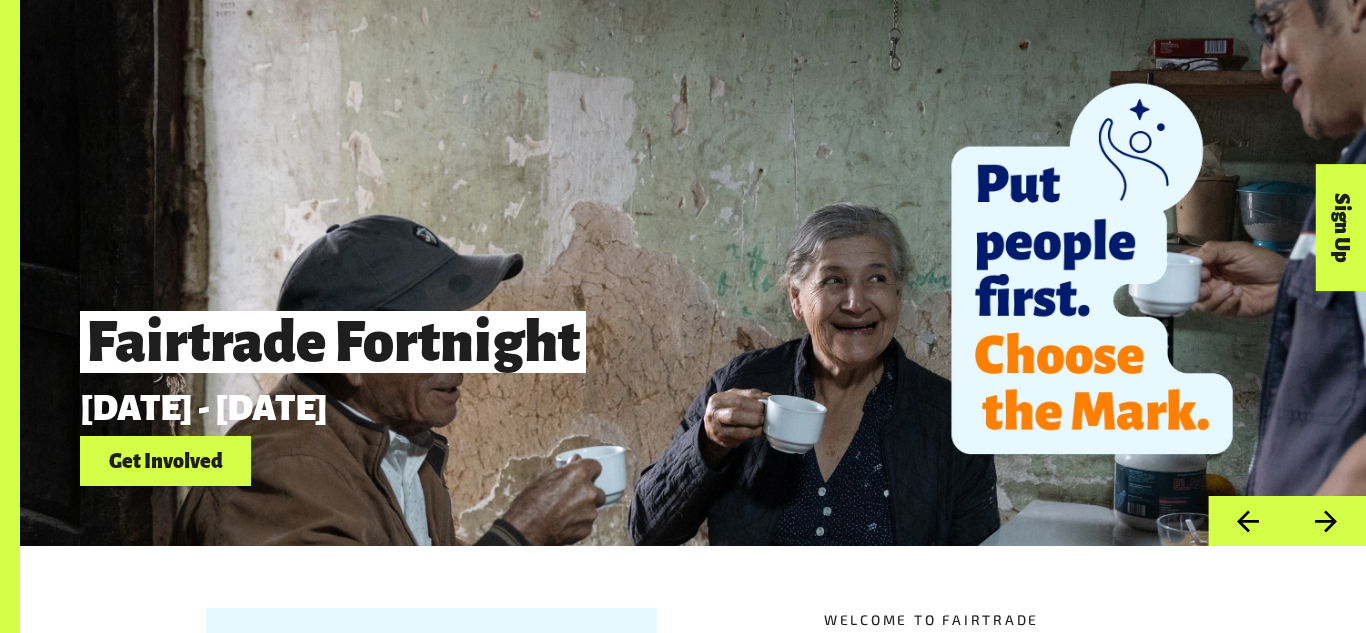 scroll, scrollTop: 1811, scrollLeft: 0, axis: vertical 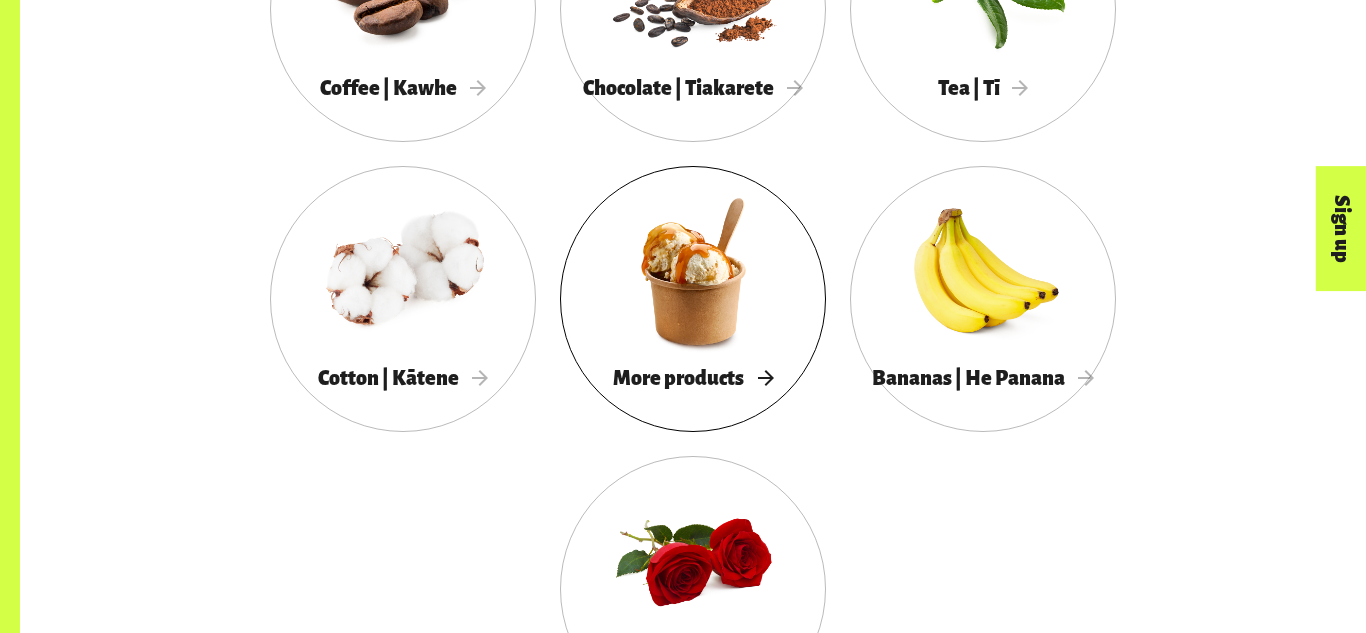 click on "More products" at bounding box center (693, 378) 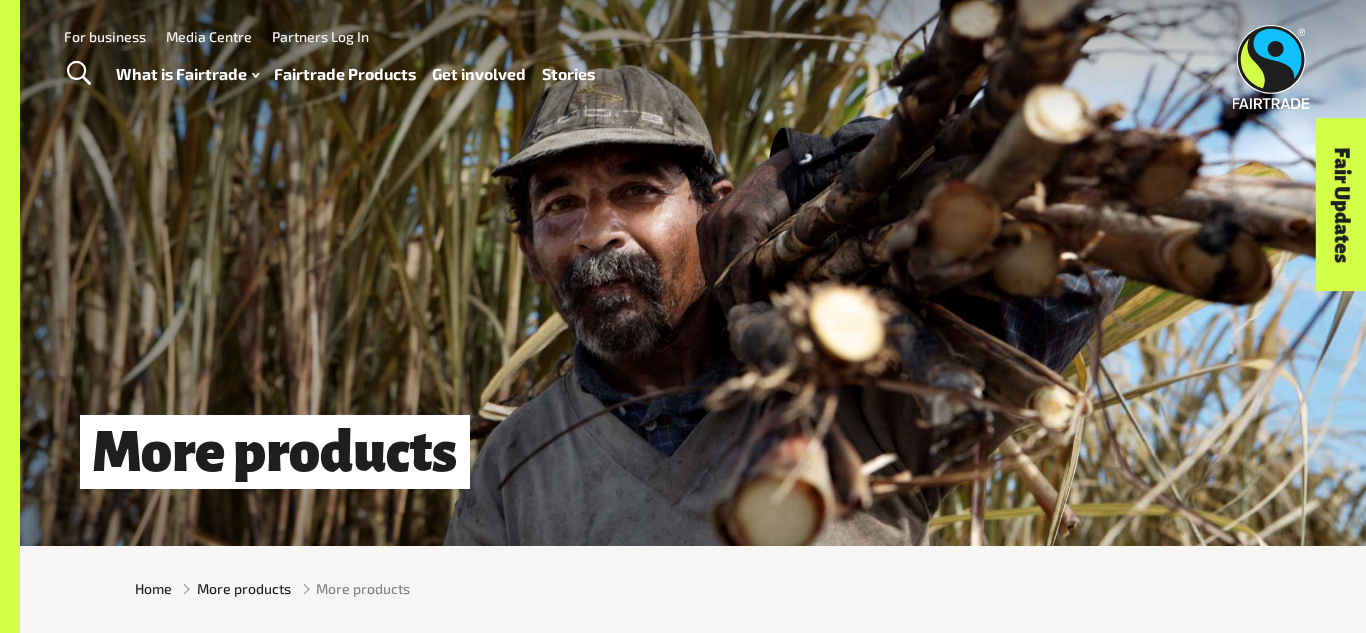 scroll, scrollTop: 0, scrollLeft: 0, axis: both 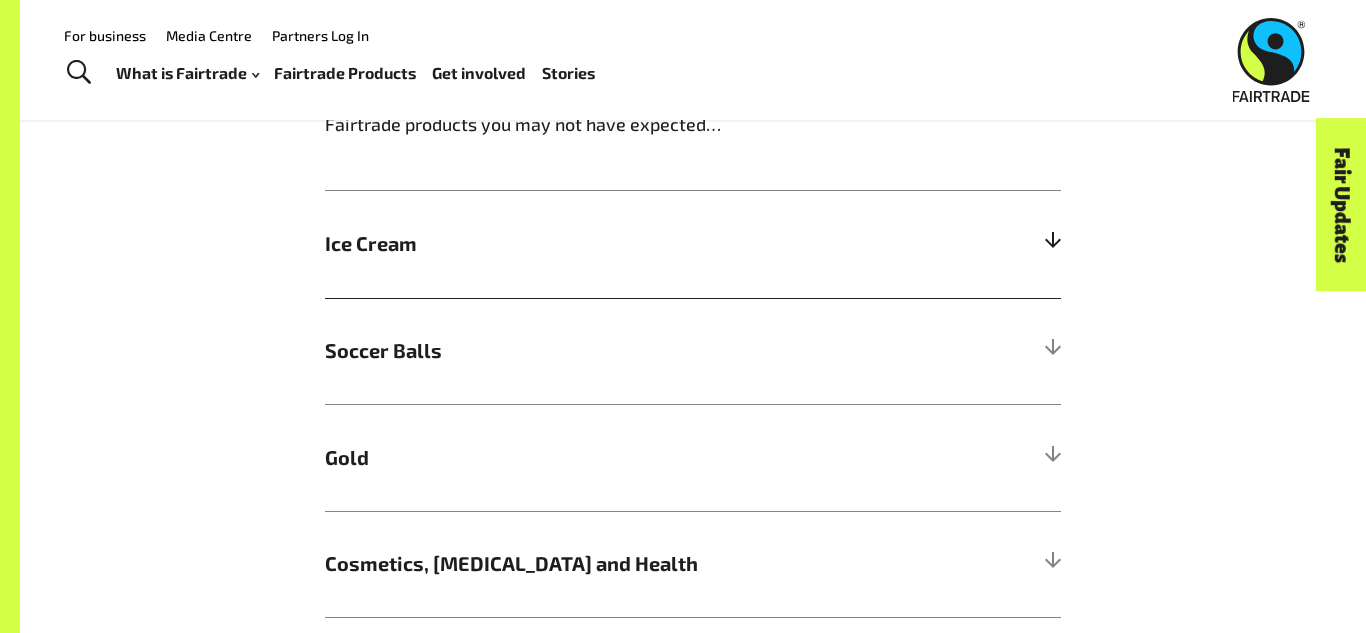 click on "Ice Cream" at bounding box center (601, 244) 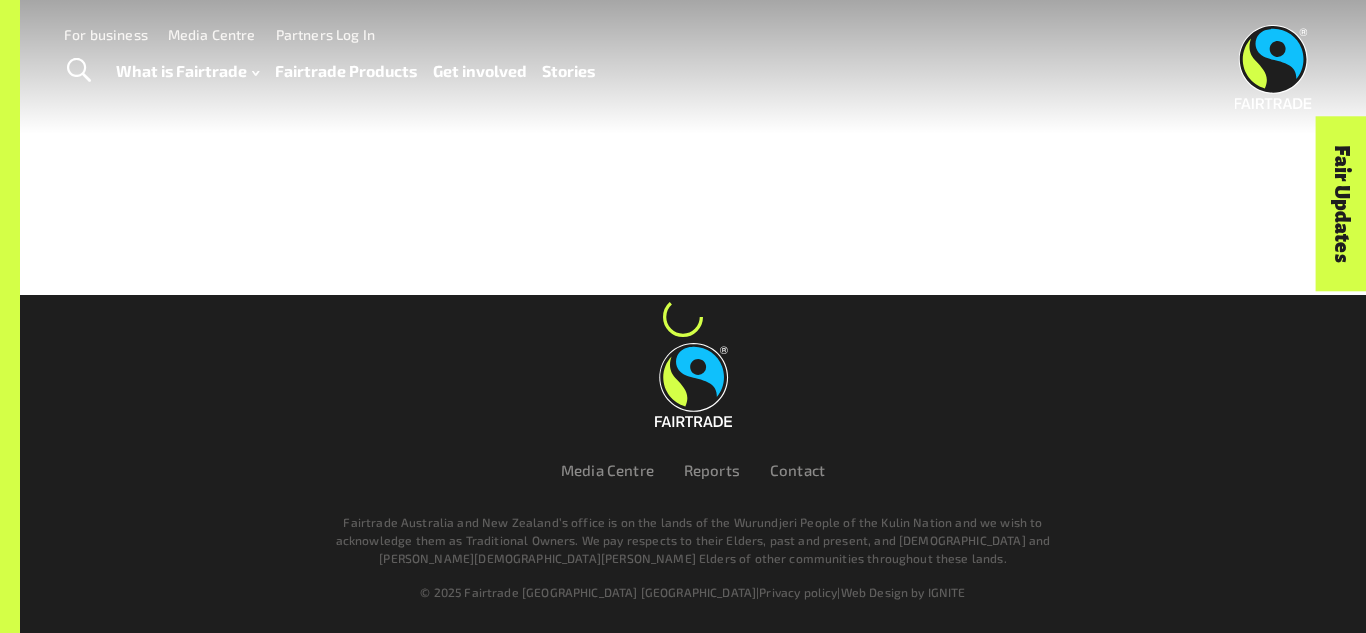scroll, scrollTop: 0, scrollLeft: 0, axis: both 